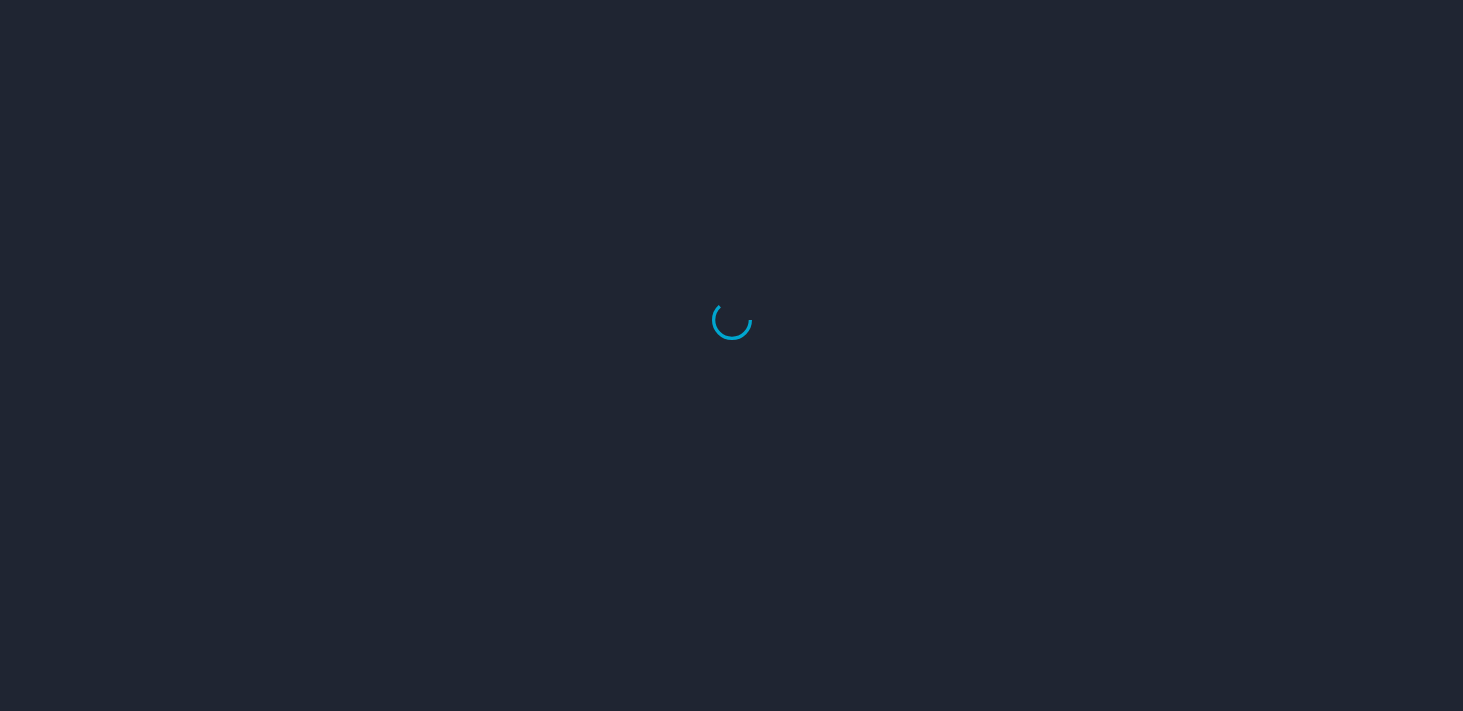 scroll, scrollTop: 0, scrollLeft: 0, axis: both 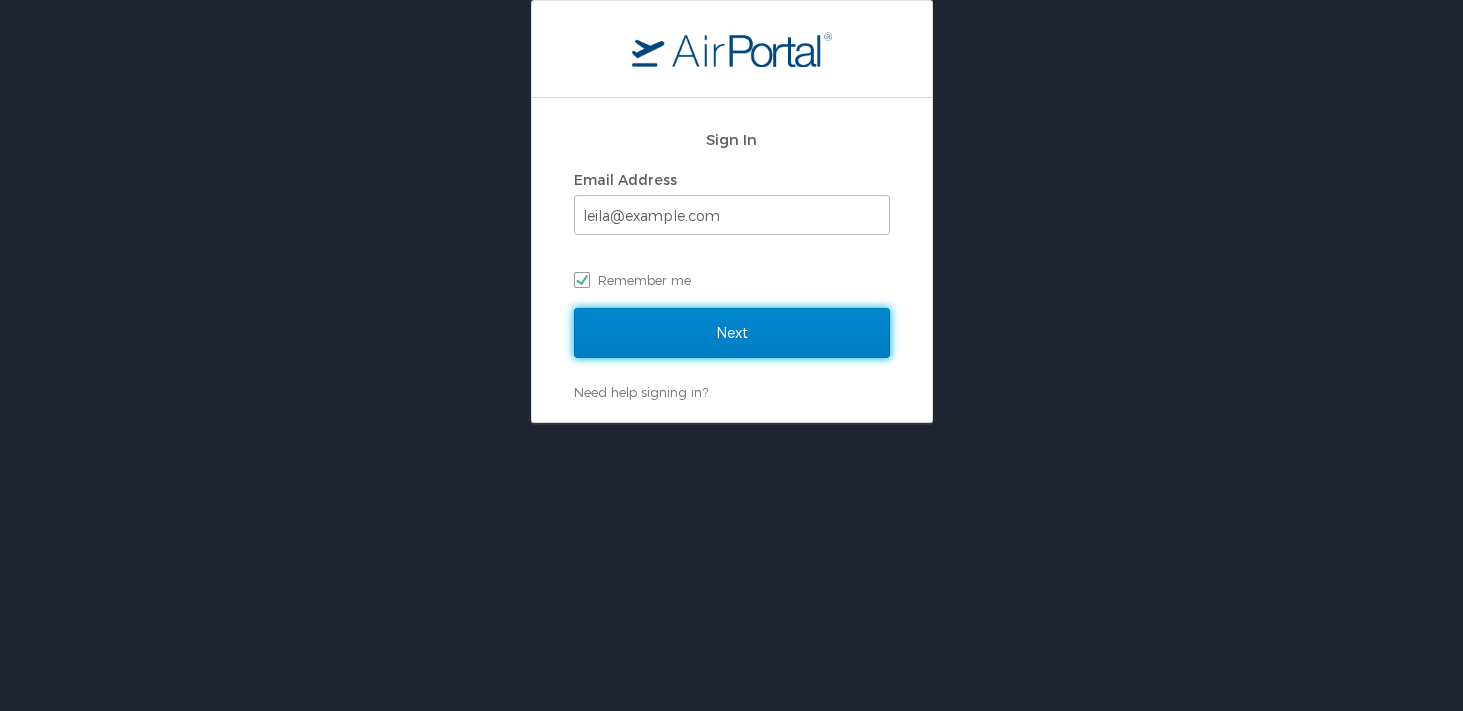 click on "Next" at bounding box center [732, 333] 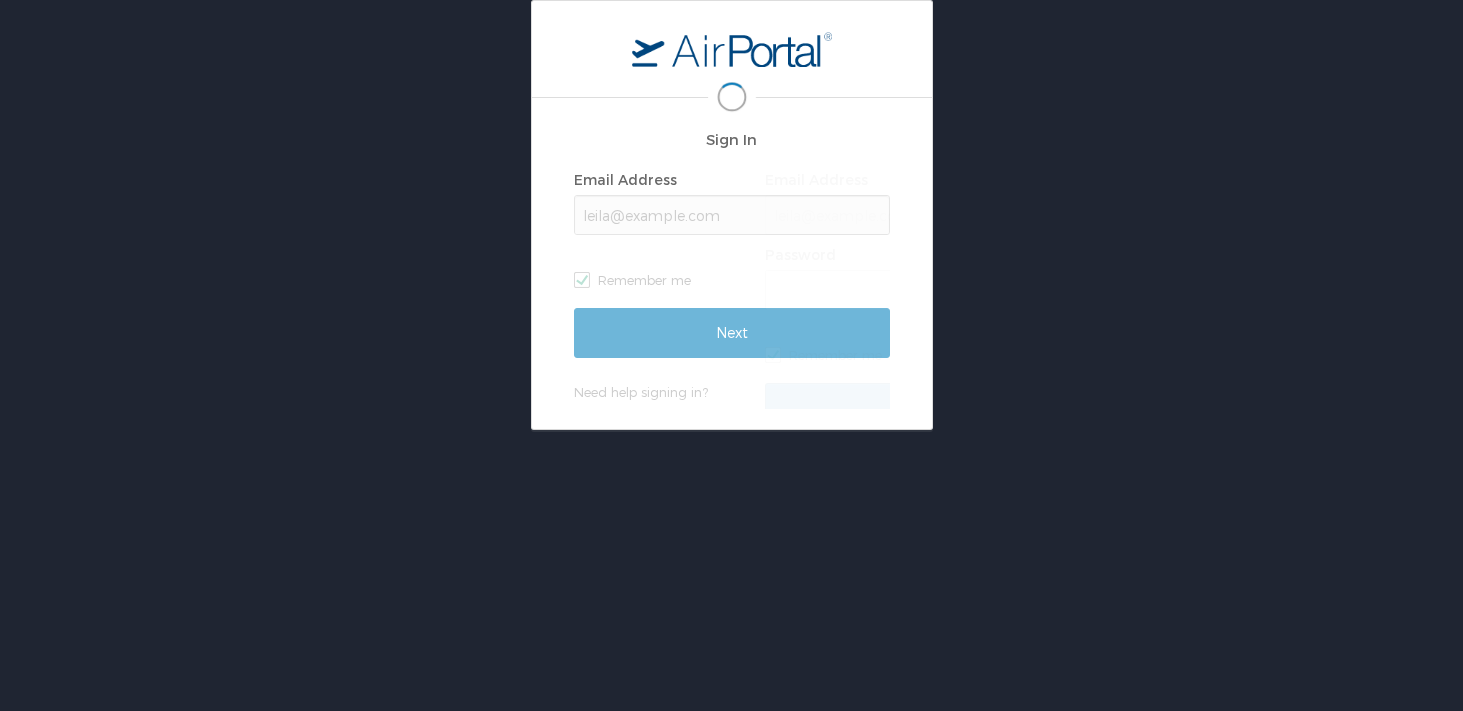 scroll, scrollTop: 0, scrollLeft: 0, axis: both 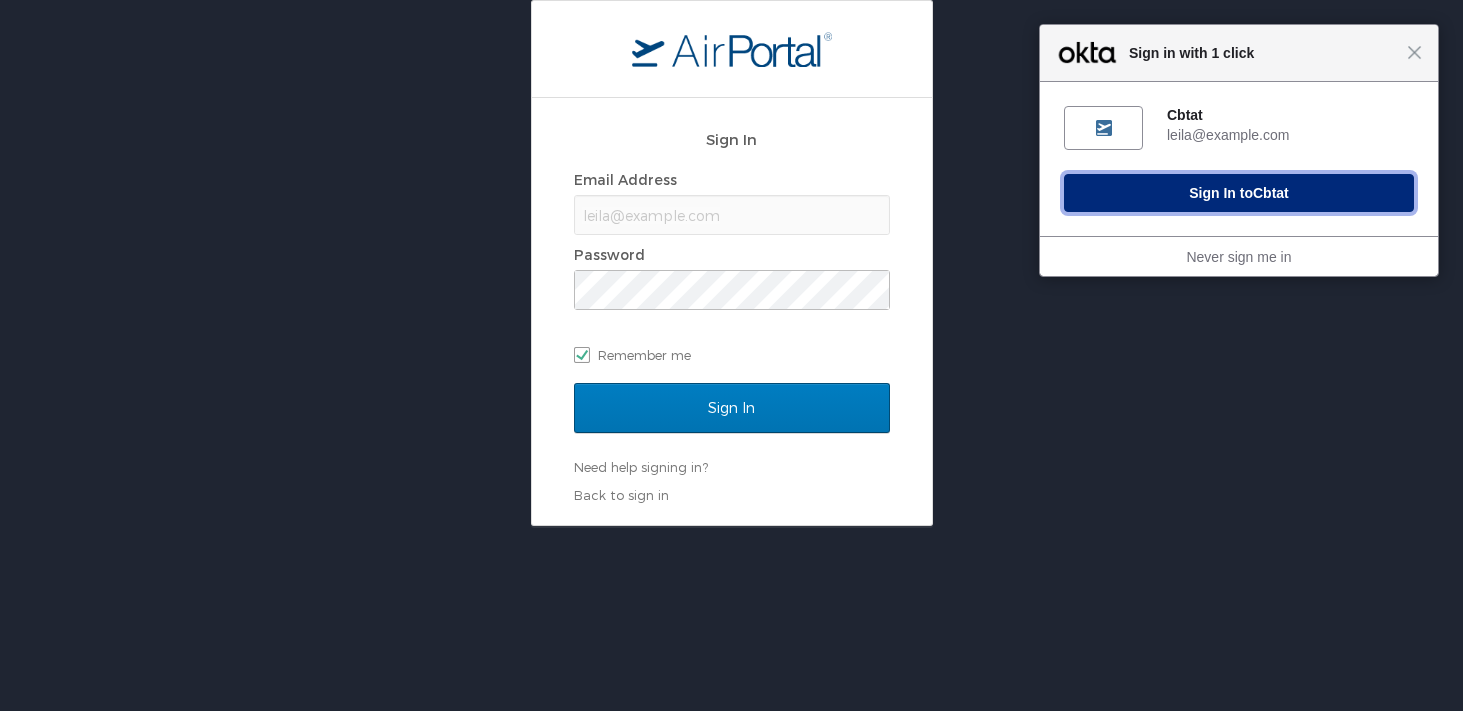 click on "Sign In to  Cbtat" at bounding box center [1239, 193] 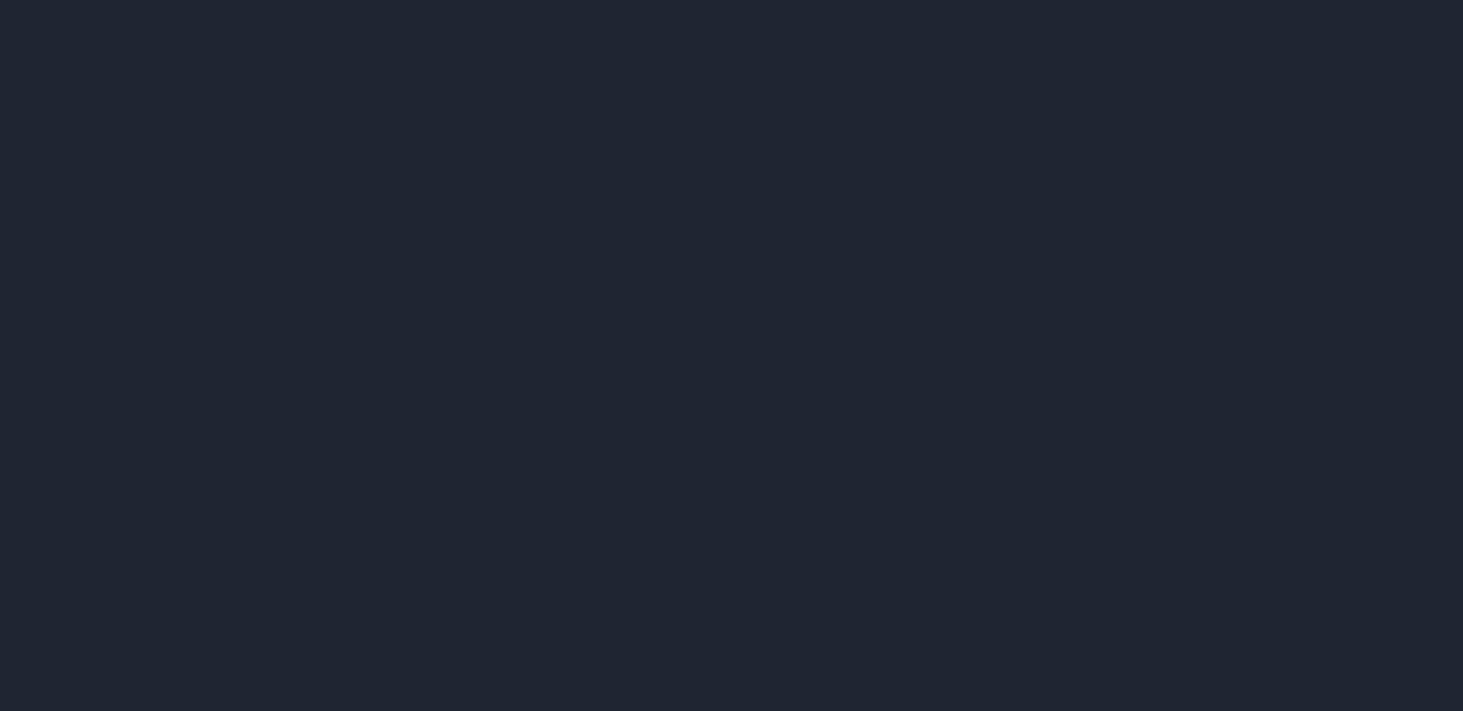 scroll, scrollTop: 0, scrollLeft: 0, axis: both 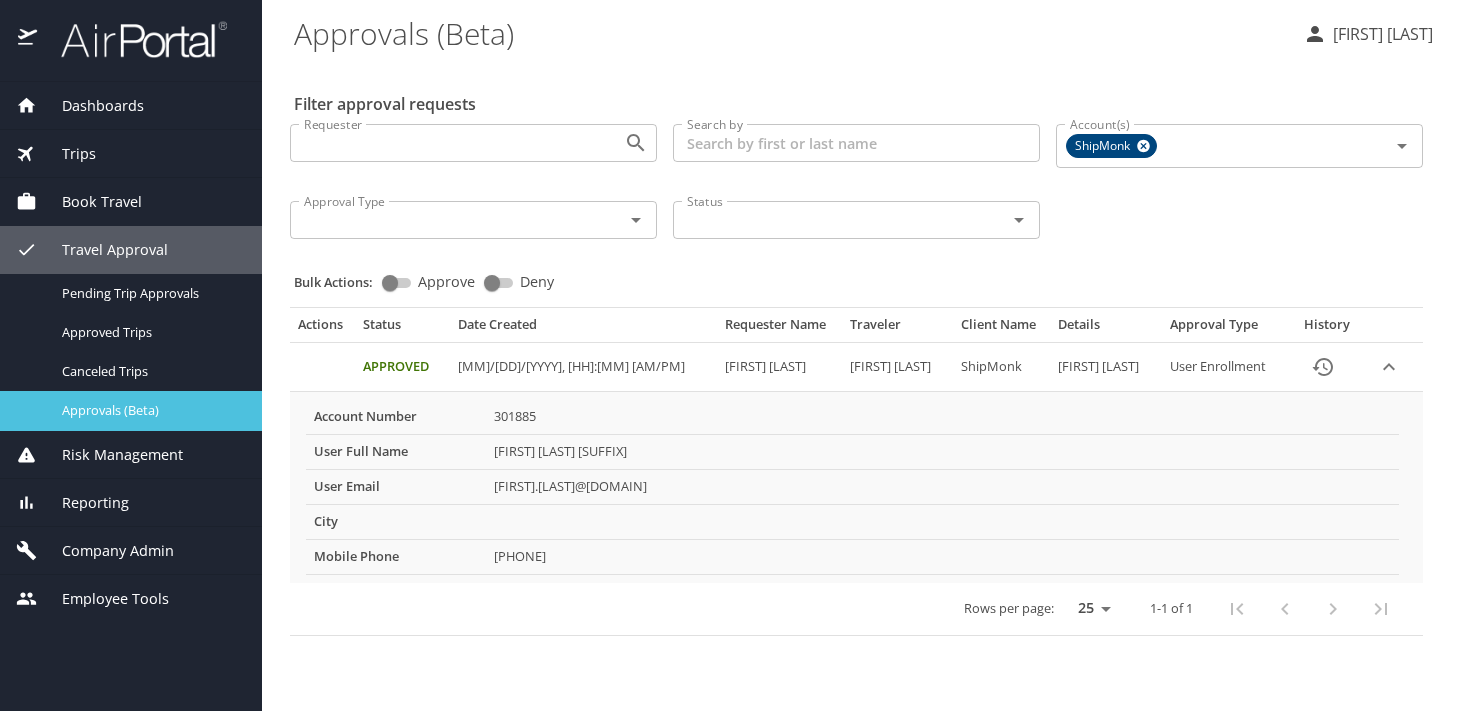 click on "Approvals (Beta)" at bounding box center [131, 410] 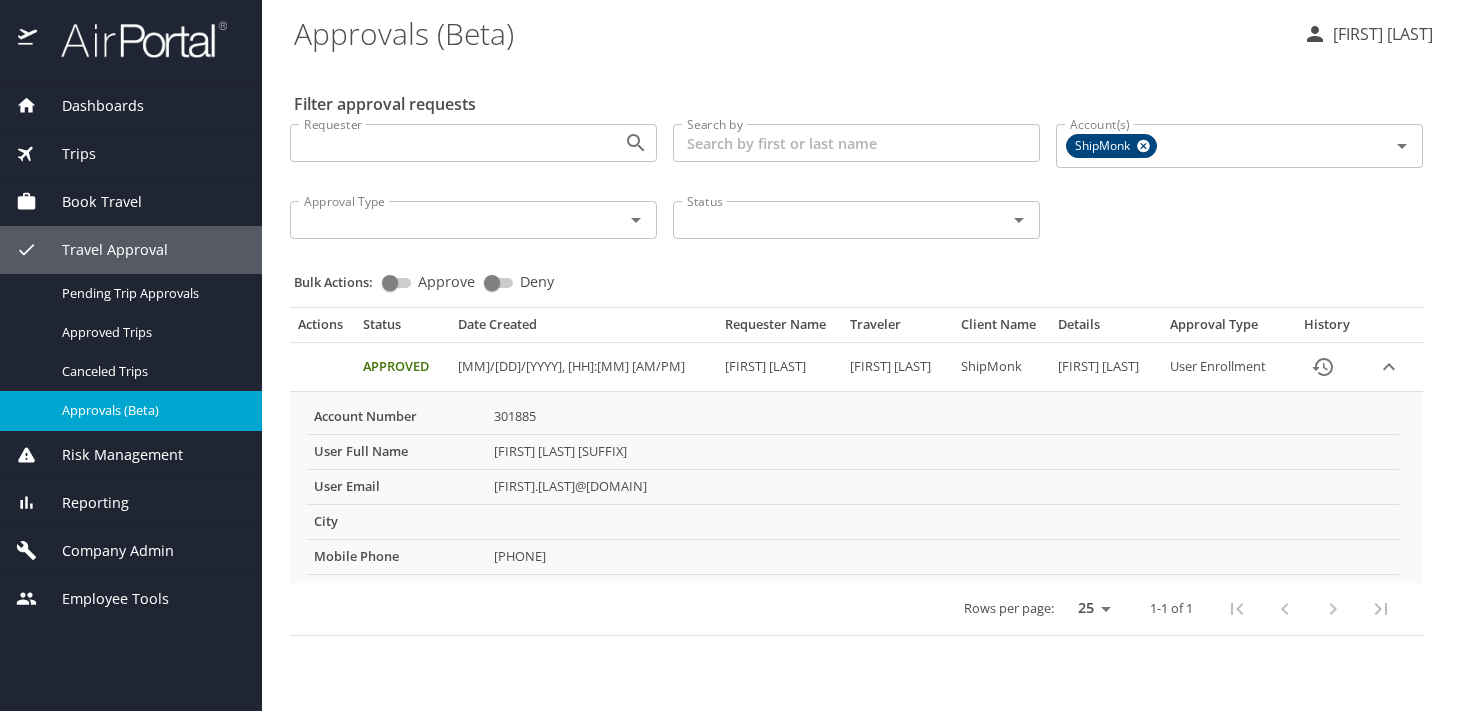click on "Requester" at bounding box center [444, 143] 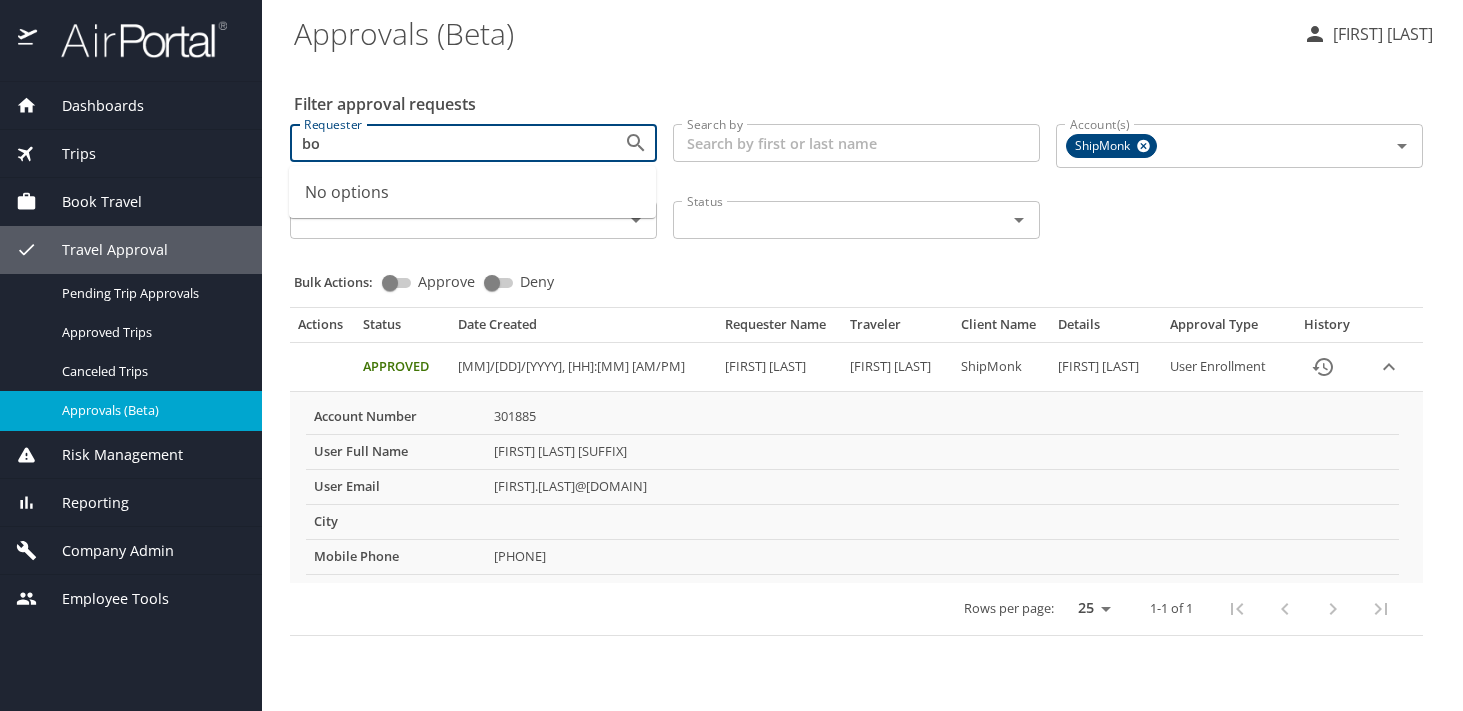 type on "b" 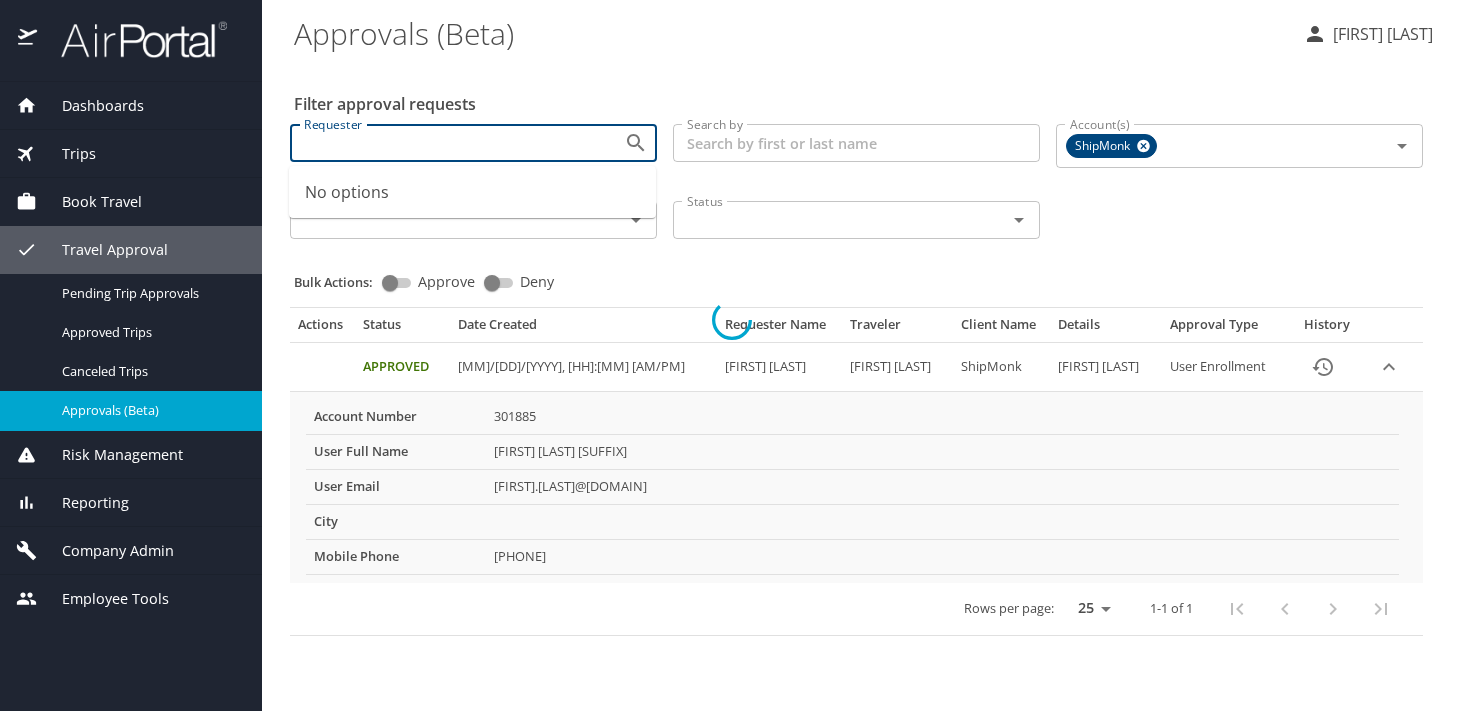 type 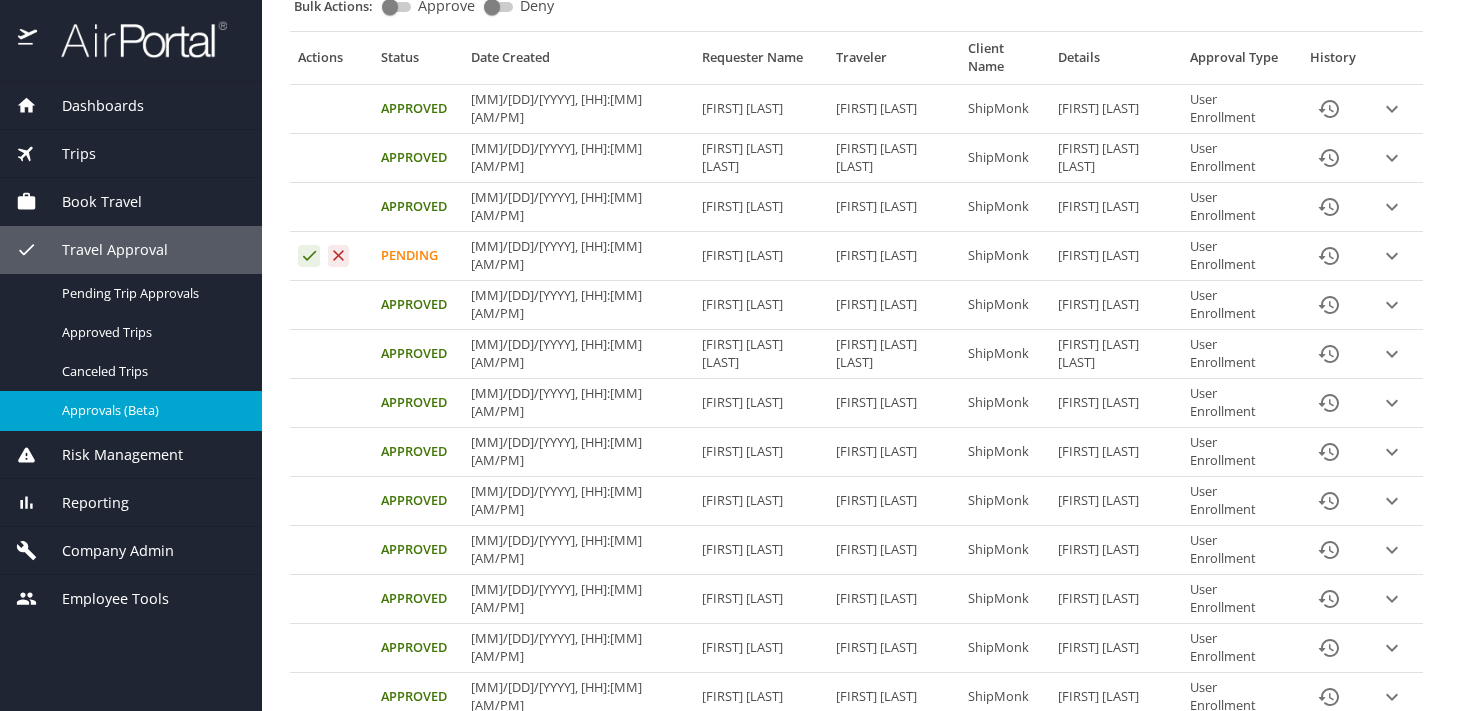 scroll, scrollTop: 277, scrollLeft: 0, axis: vertical 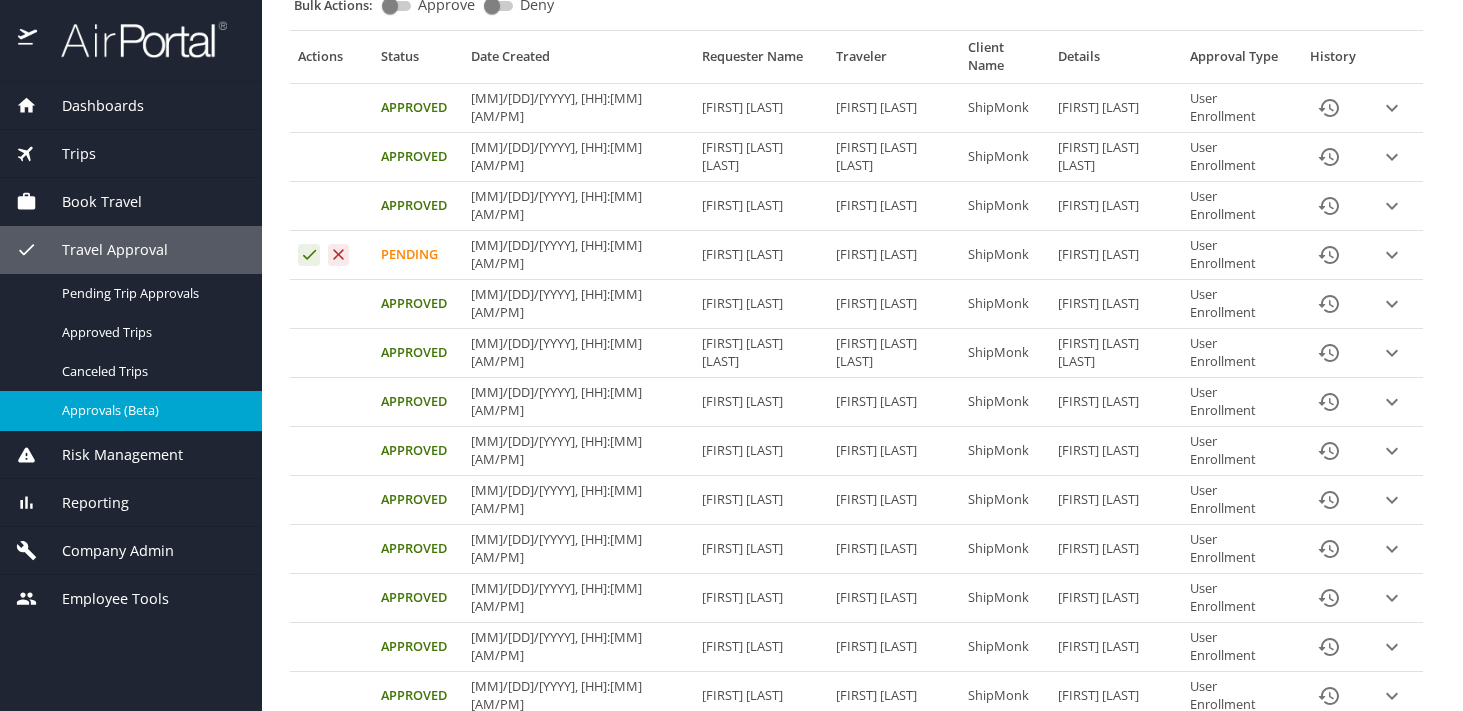 click on "Company Admin" at bounding box center [105, 551] 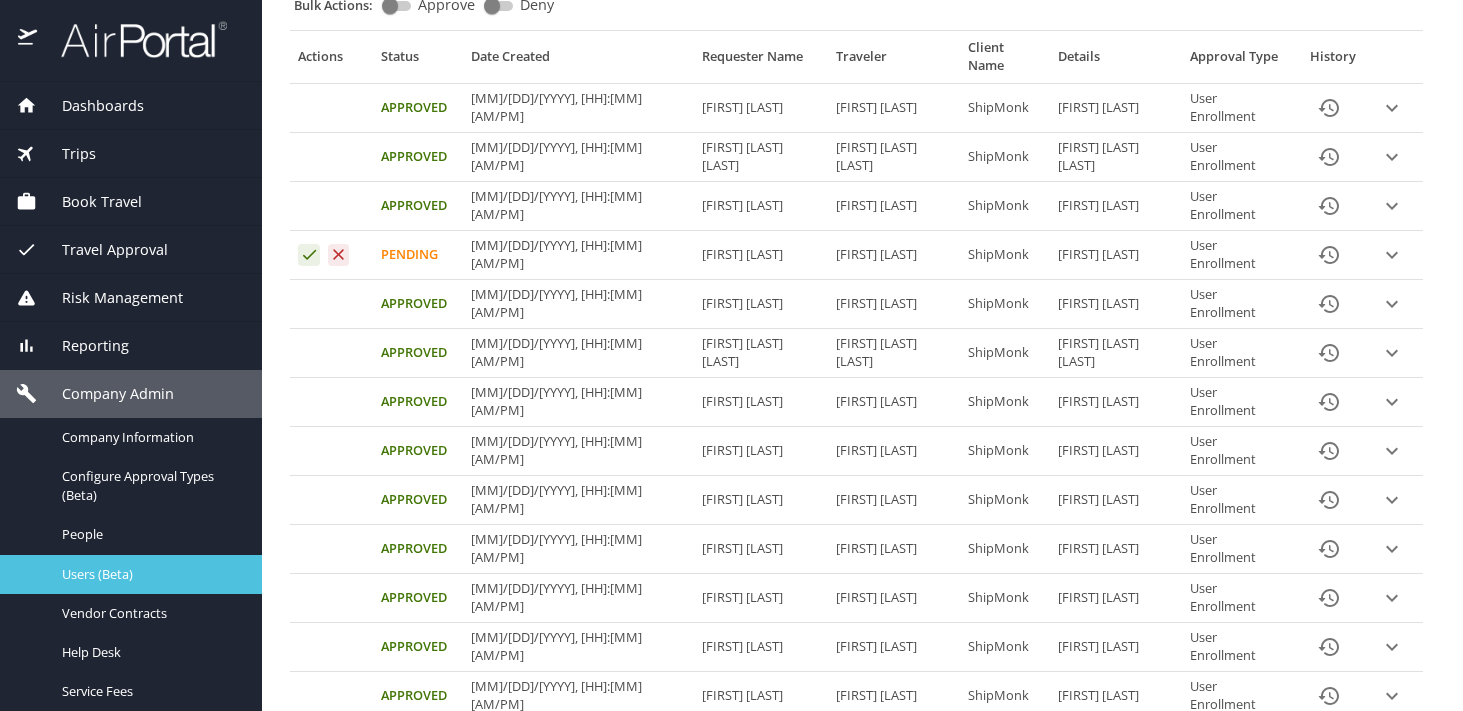 click on "Users (Beta)" at bounding box center (150, 574) 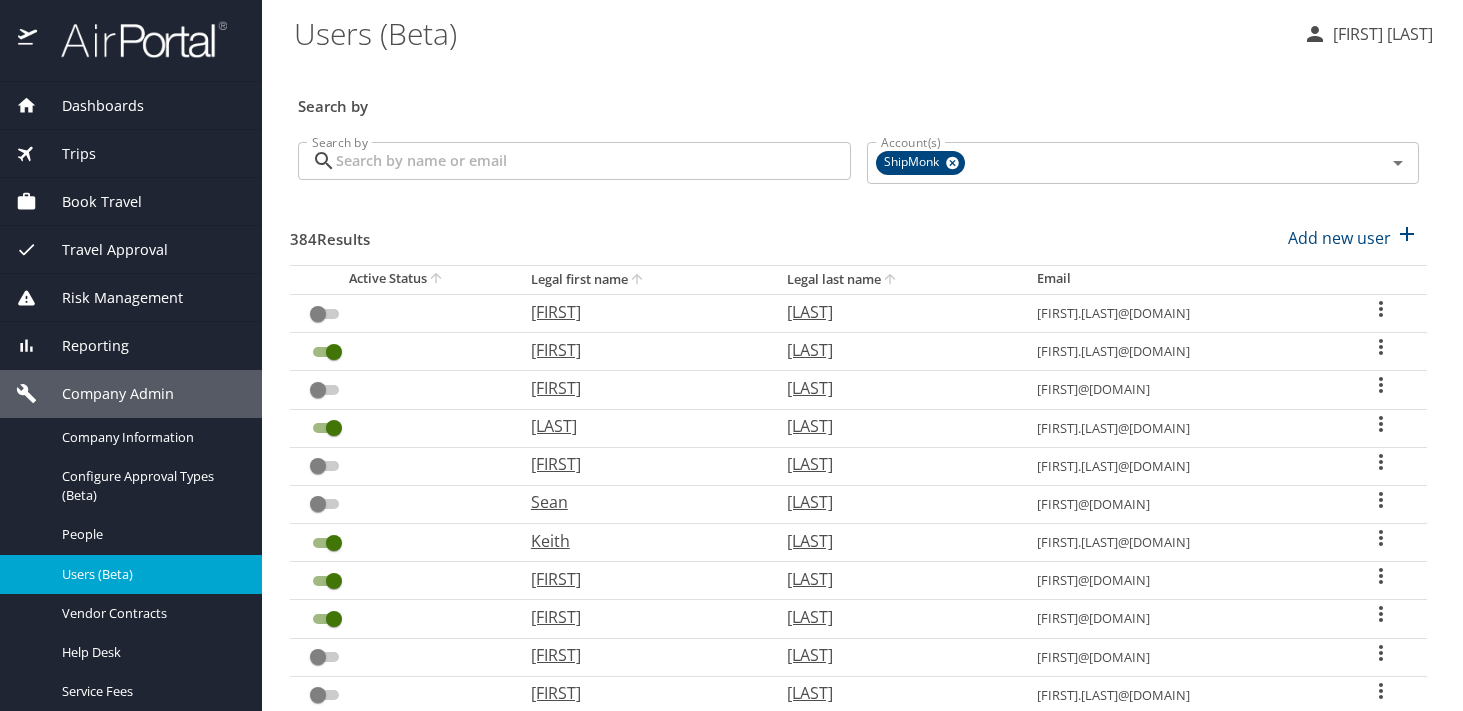 click on "Search by" at bounding box center (593, 161) 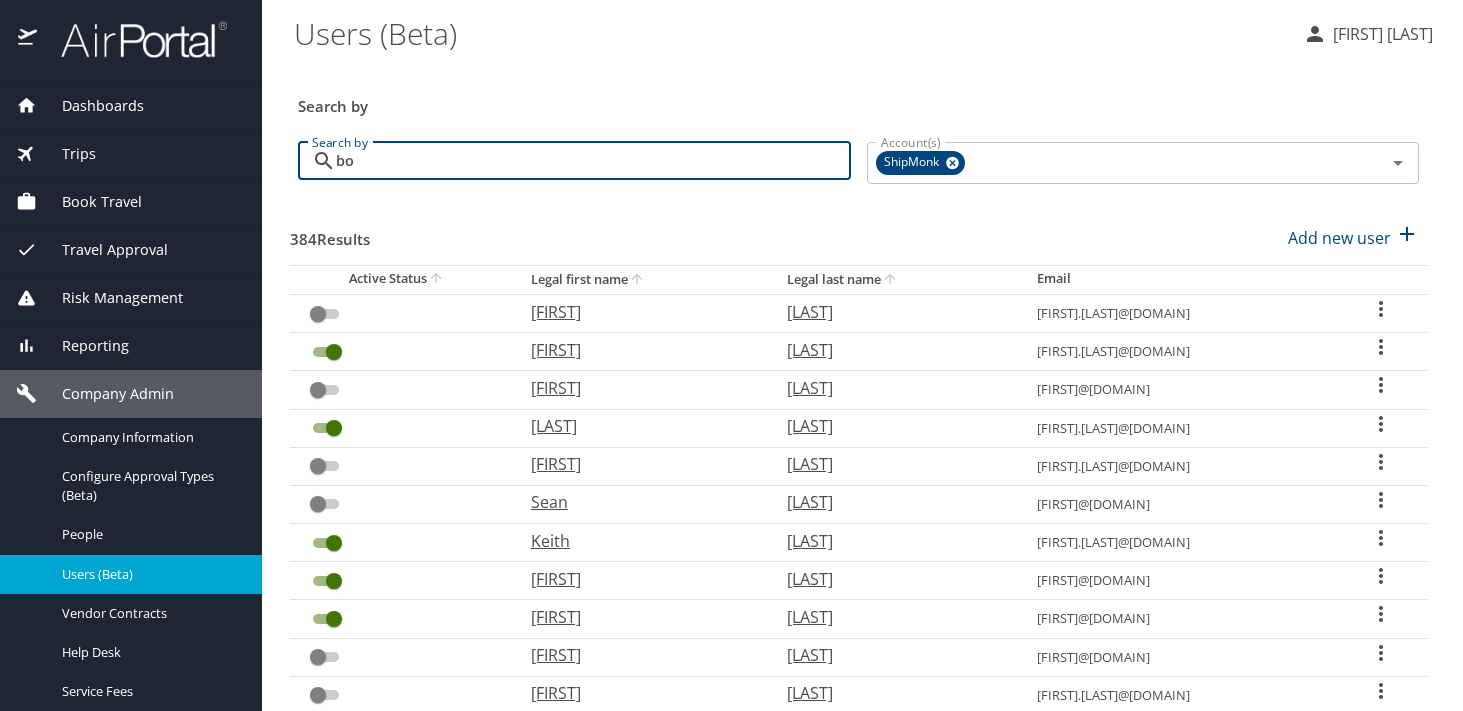 type on "bo" 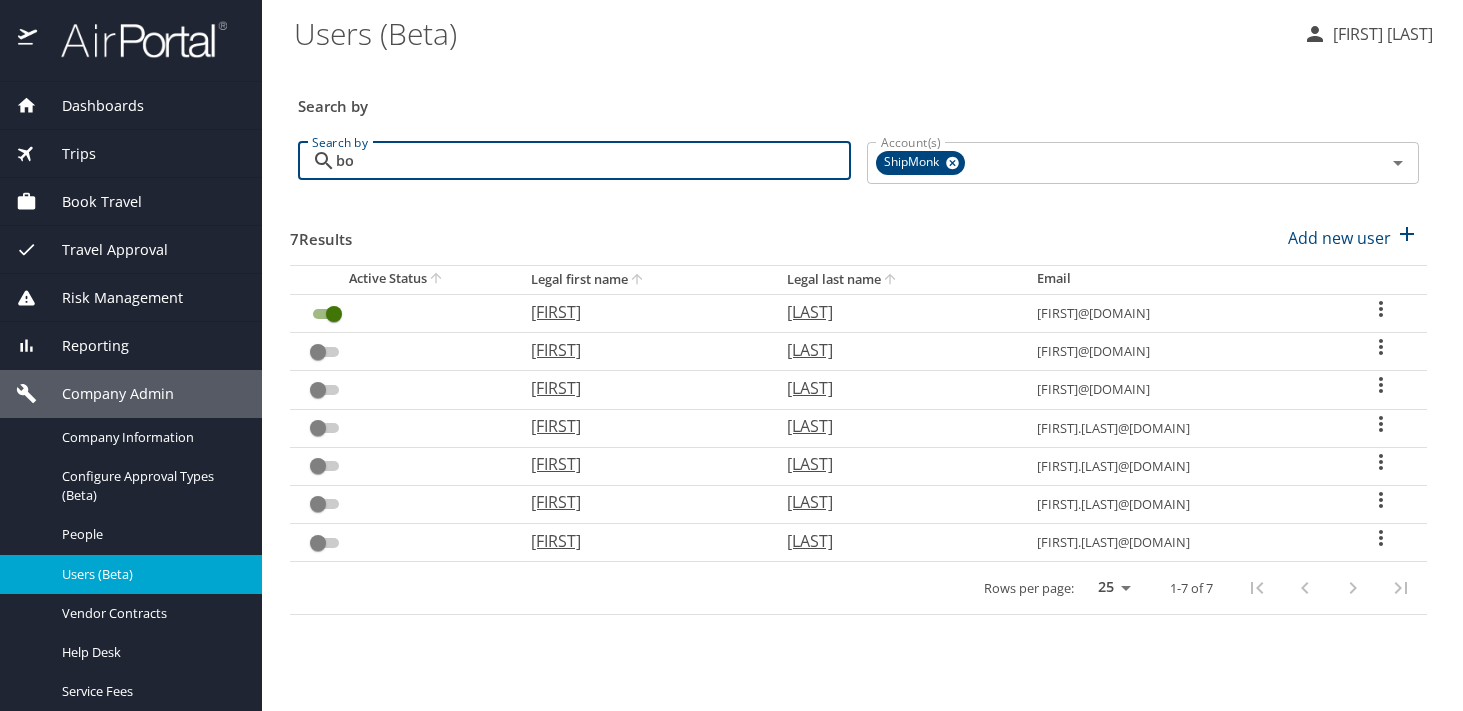 type on "b" 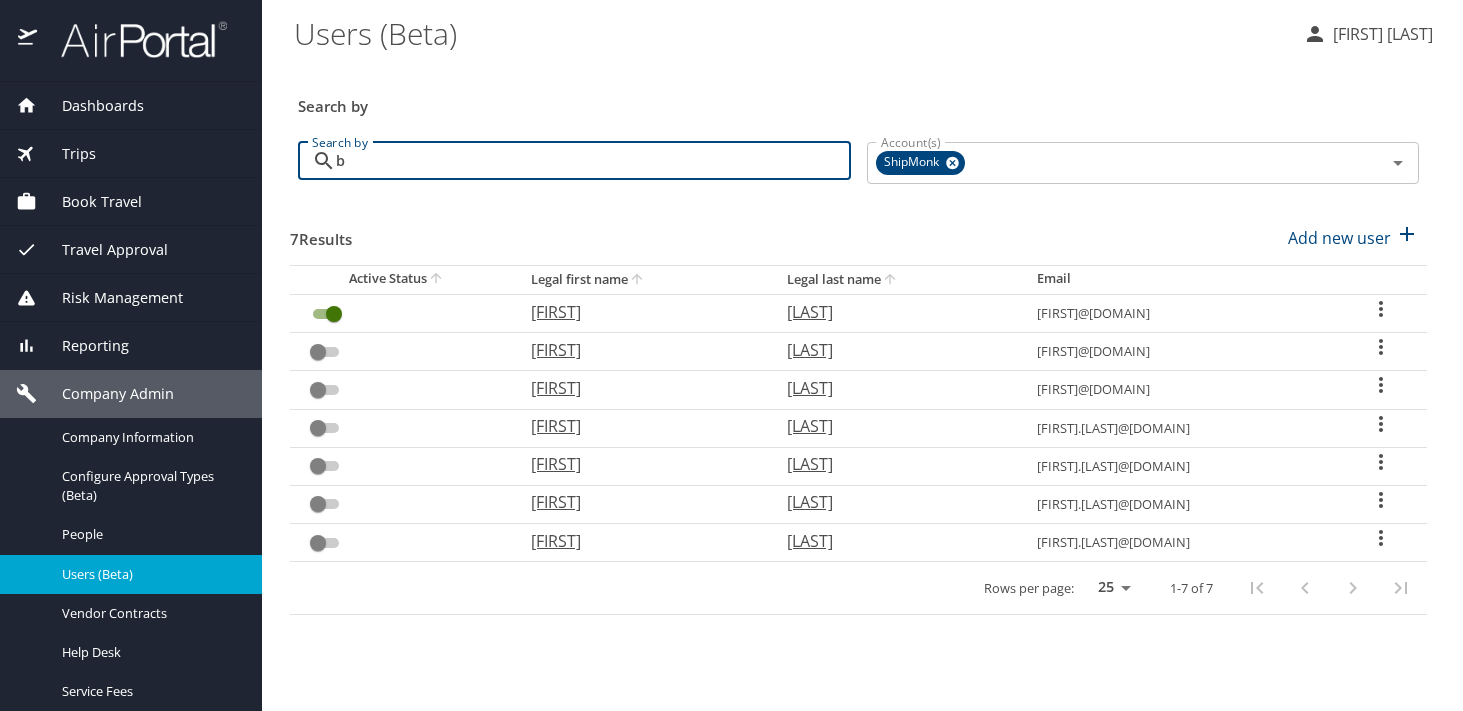 type 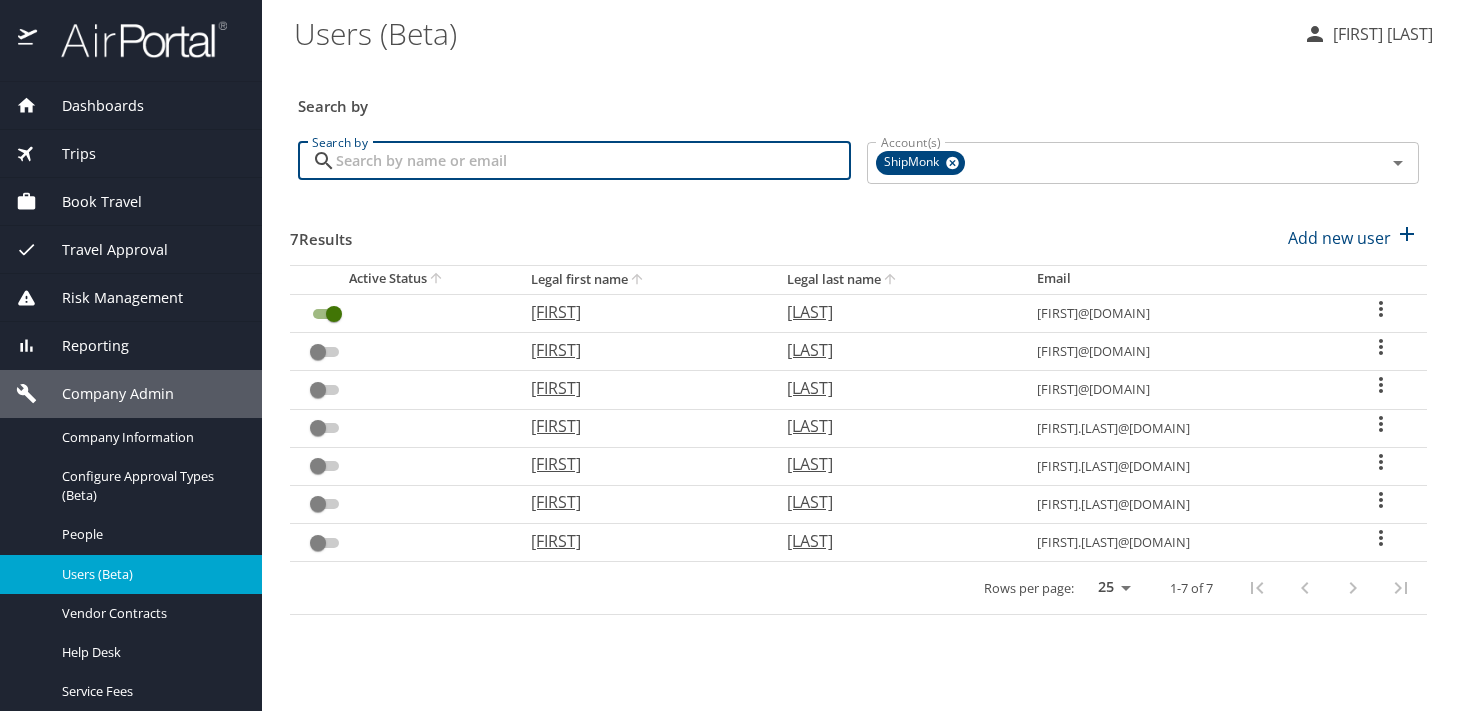 checkbox on "false" 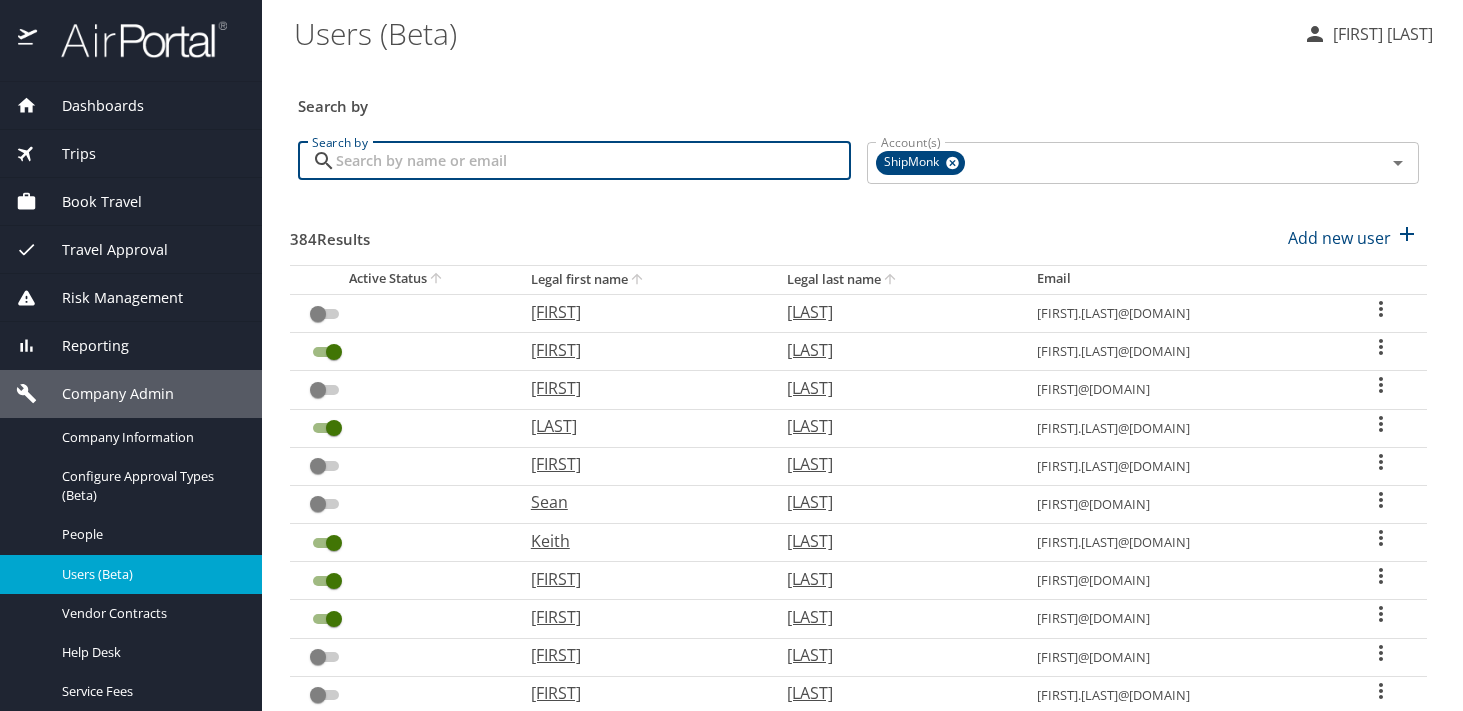 click on "Search by" at bounding box center [593, 161] 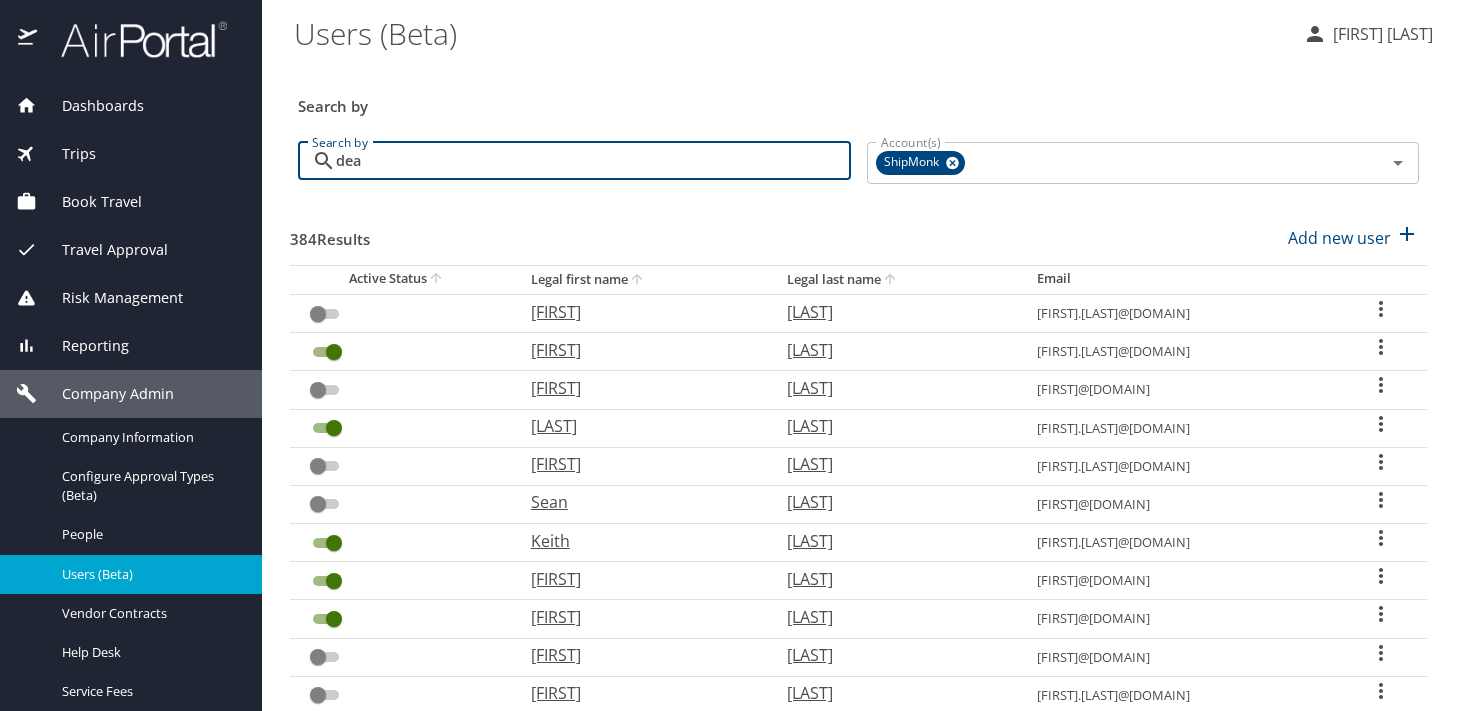 type on "dea" 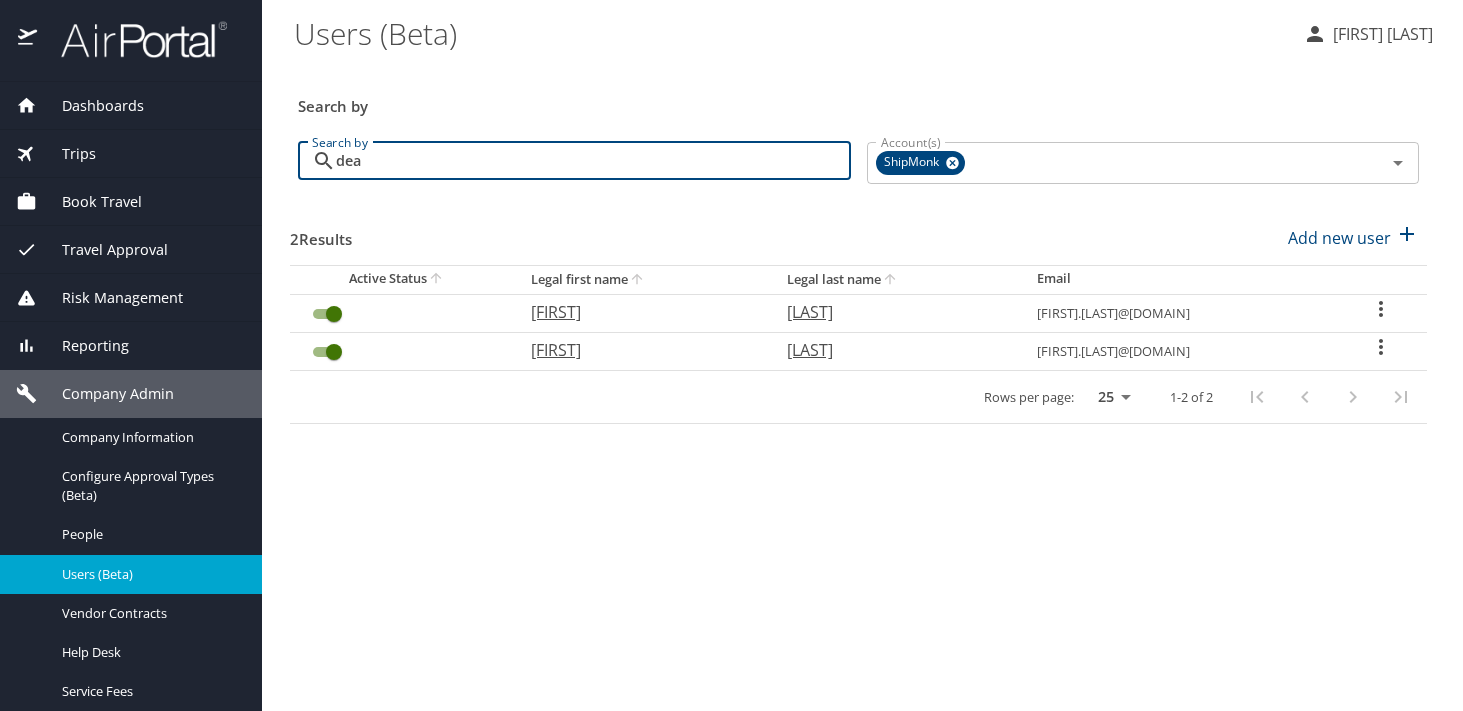 click on "[LAST]" at bounding box center [892, 312] 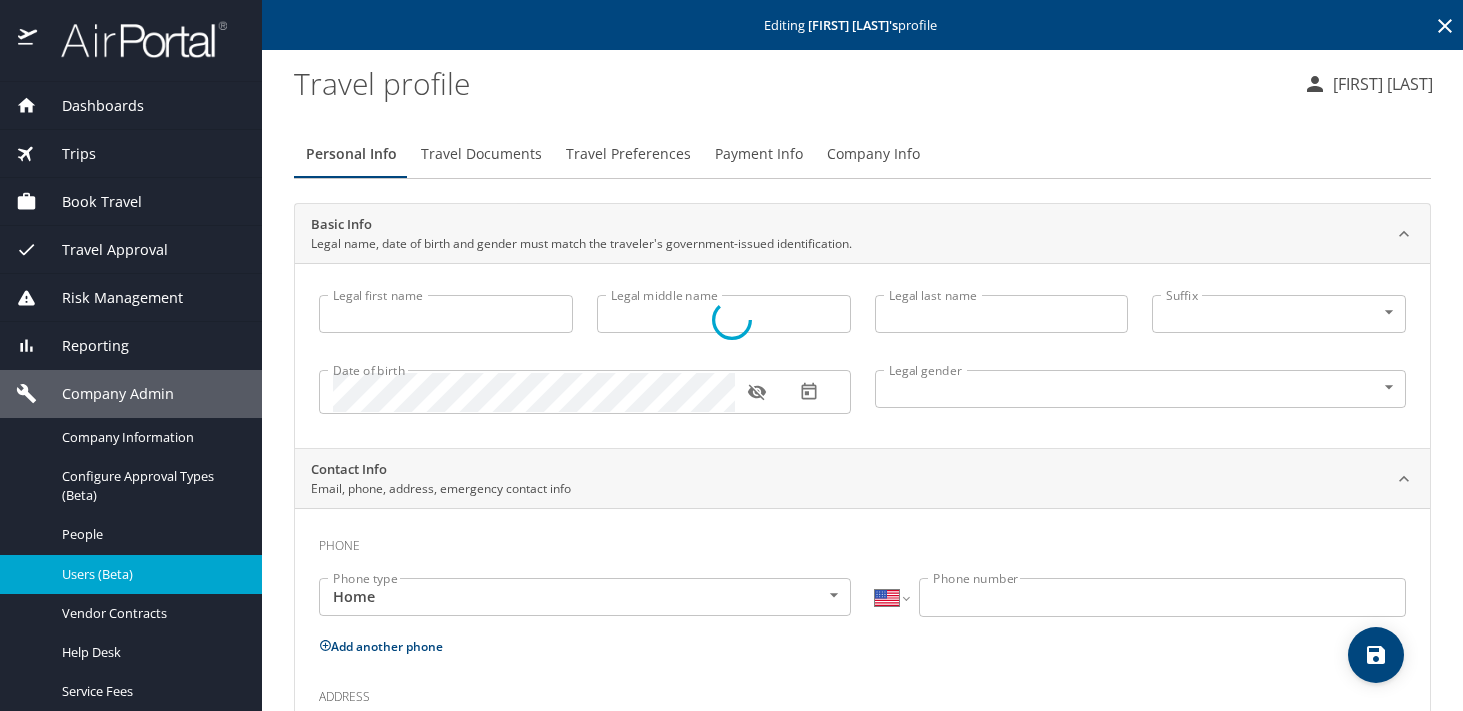 type on "[FIRST]" 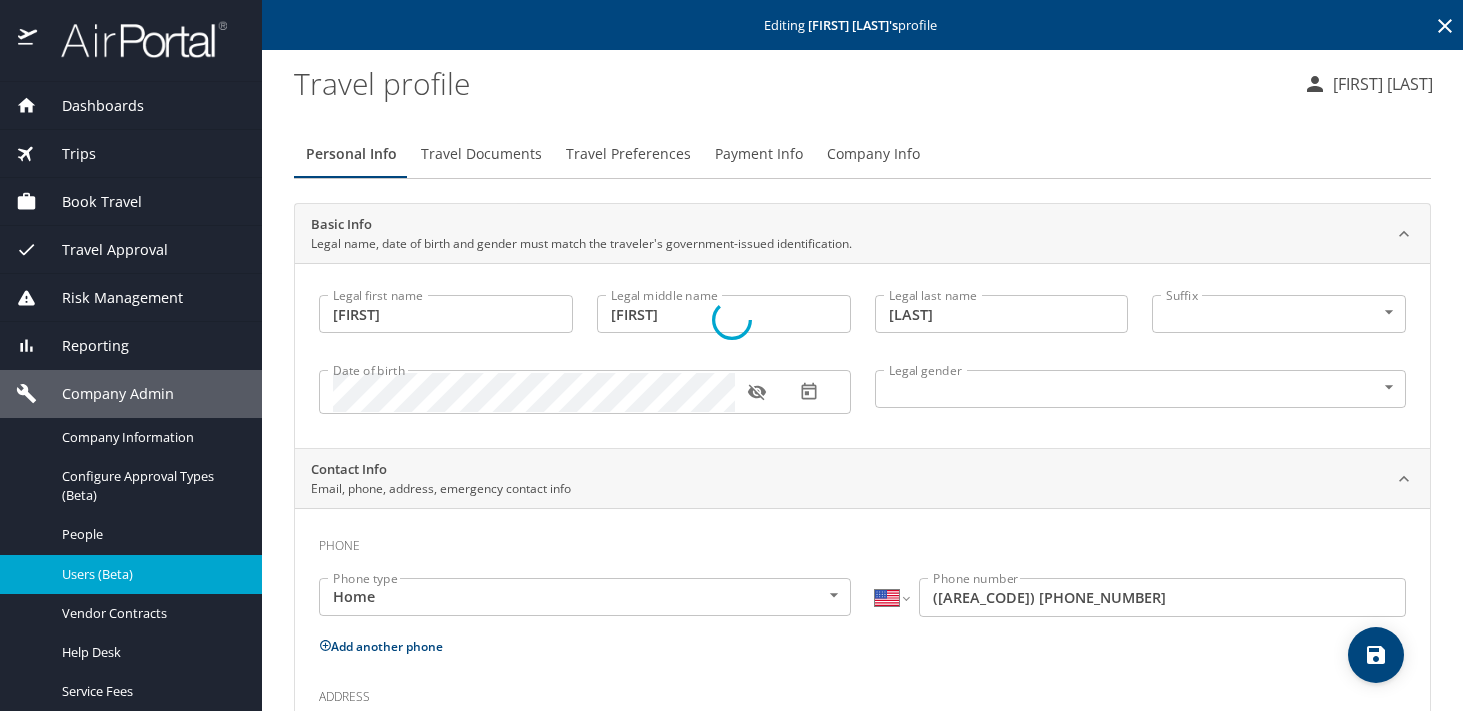 select on "US" 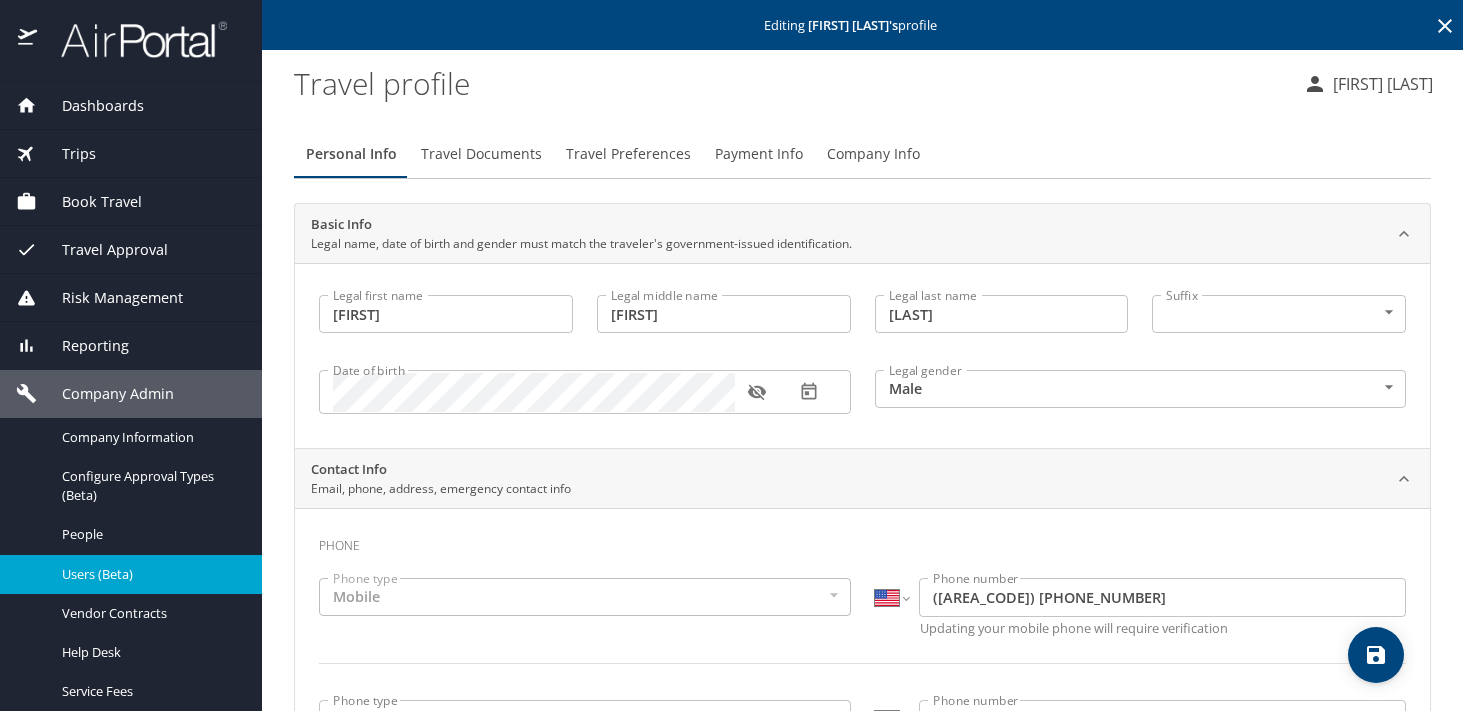 click on "Company Info" at bounding box center [873, 154] 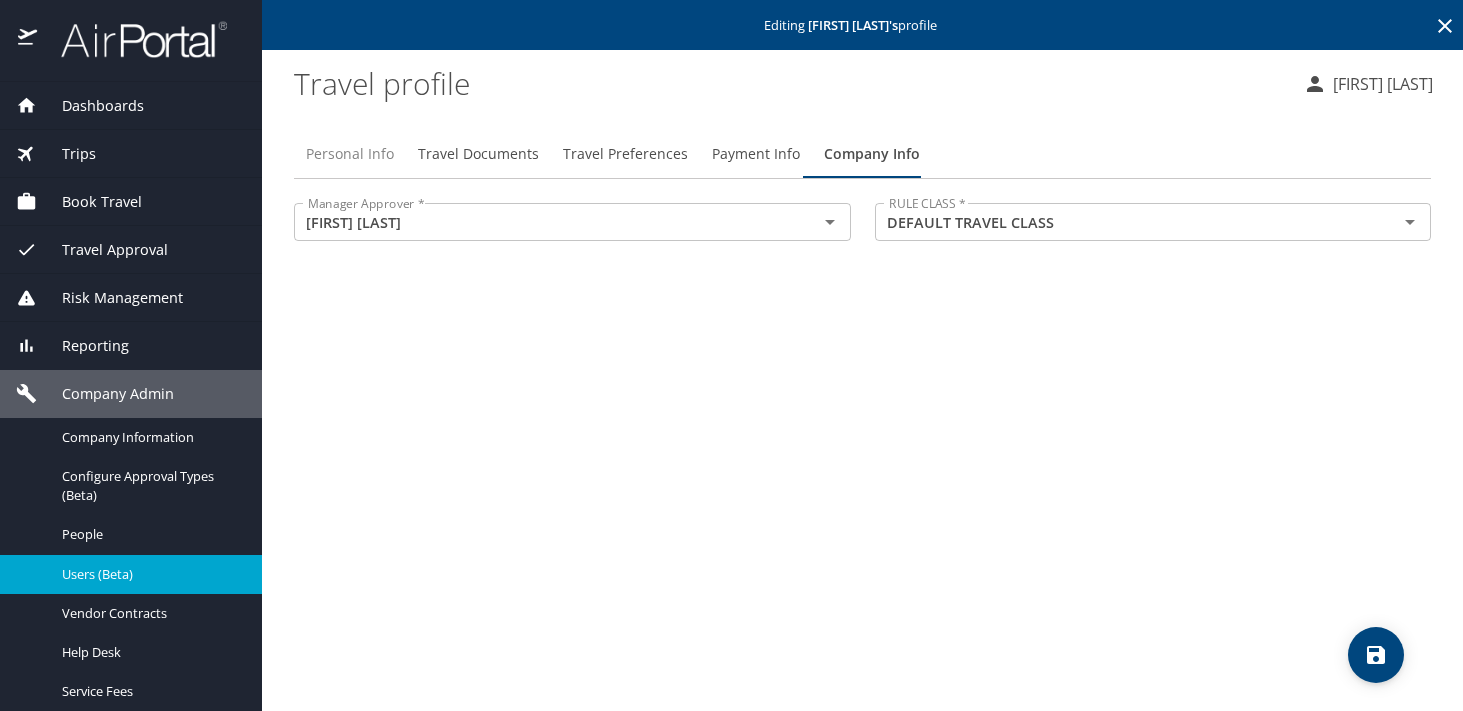 click on "Personal Info" at bounding box center (350, 154) 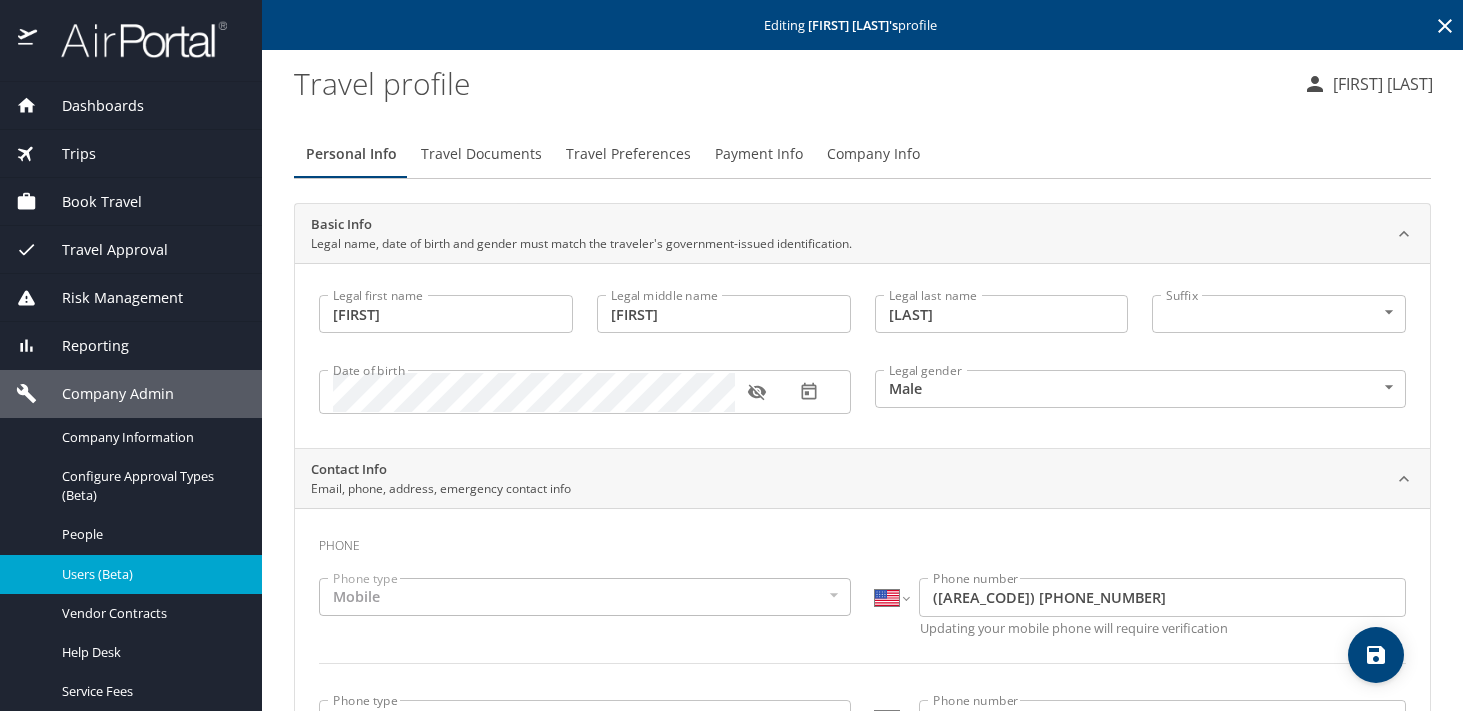 click on "Users (Beta)" at bounding box center (150, 574) 